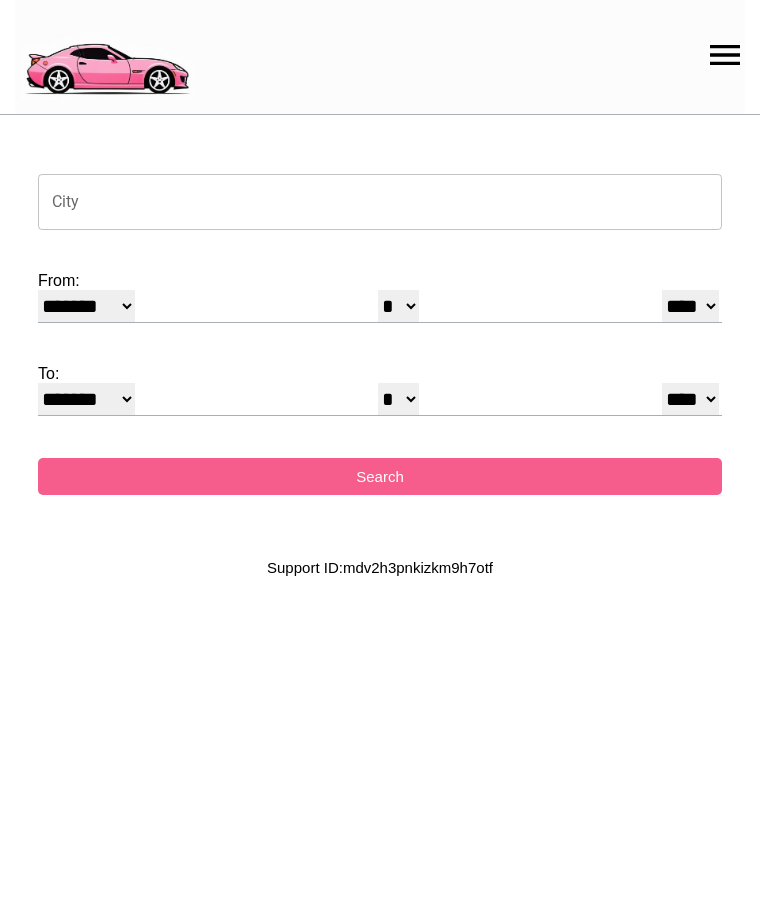 select on "*" 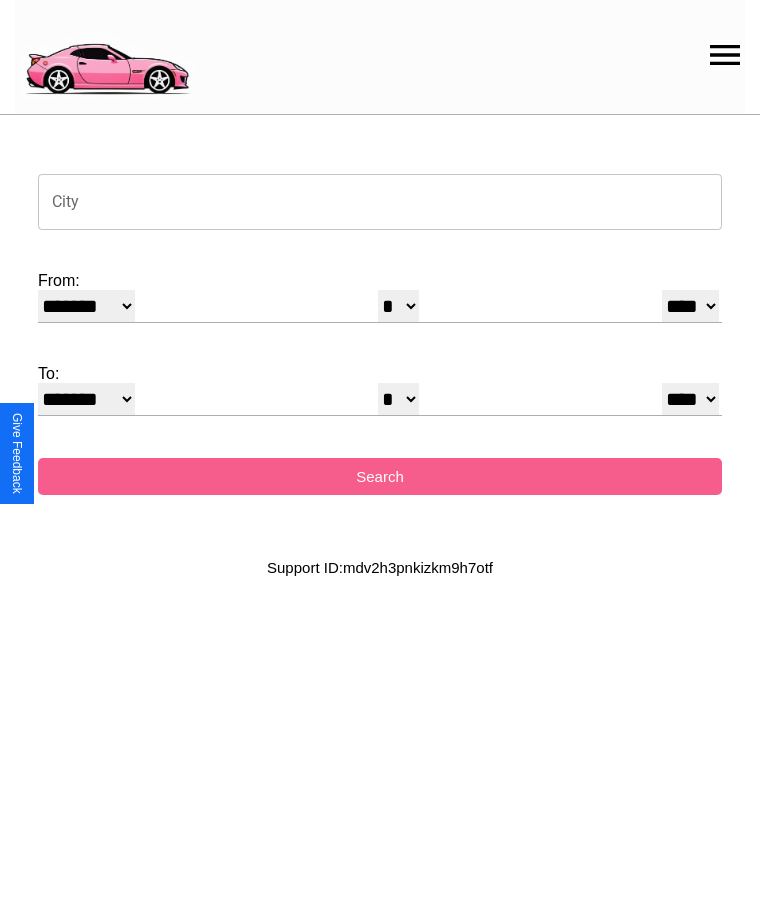 click on "City" at bounding box center (380, 202) 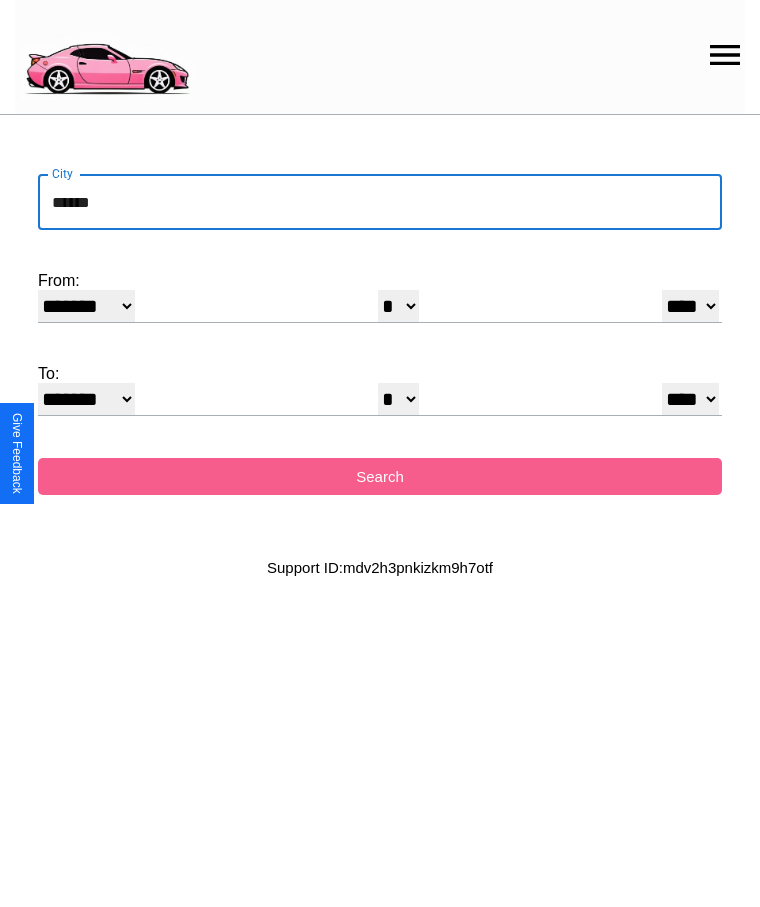 type on "******" 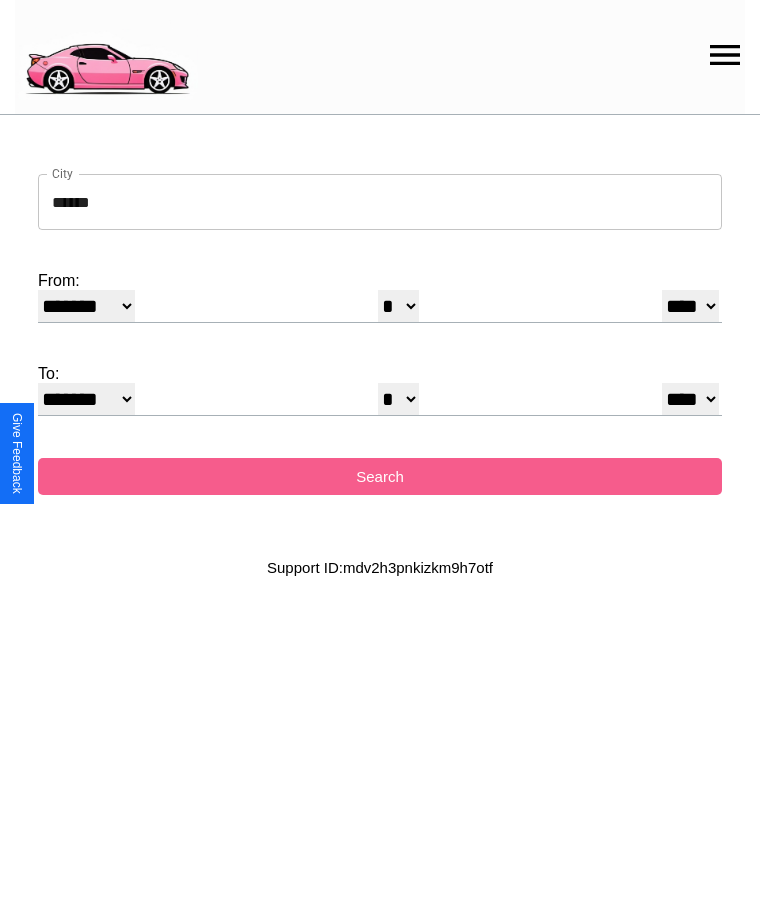 select on "*" 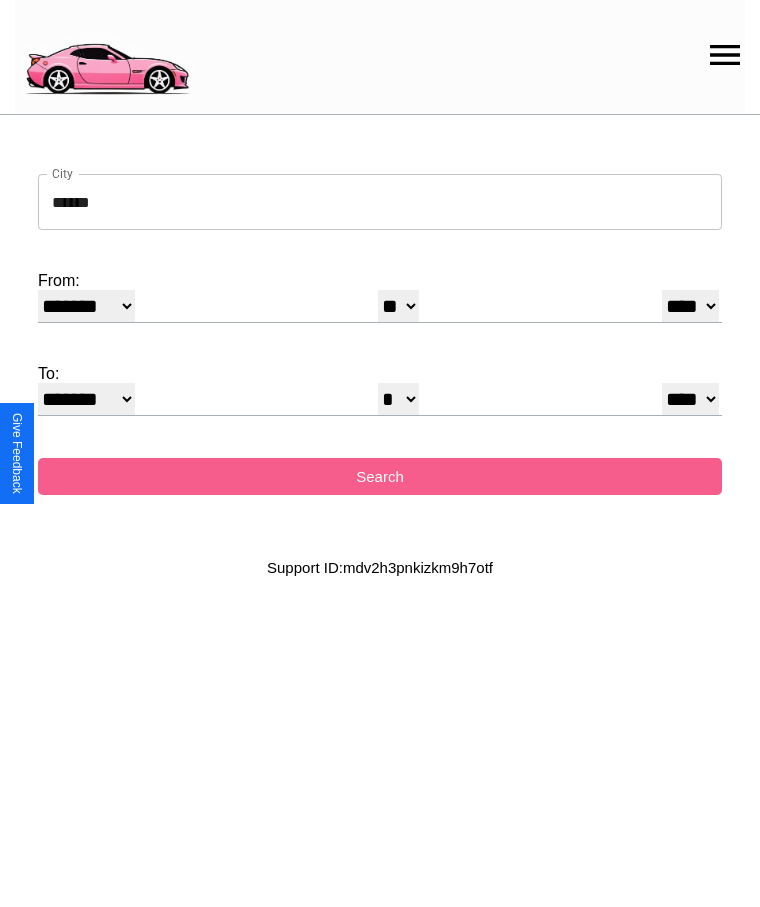 click on "**** **** **** **** **** **** **** **** **** ****" at bounding box center [690, 306] 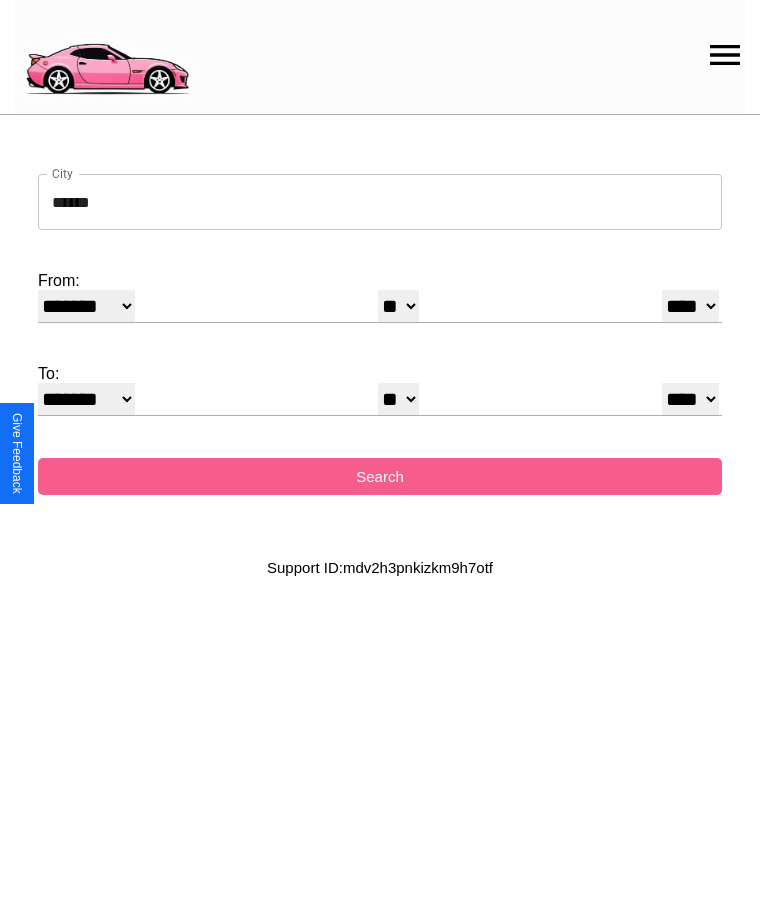 click on "******* ******** ***** ***** *** **** **** ****** ********* ******* ******** ********" at bounding box center [86, 399] 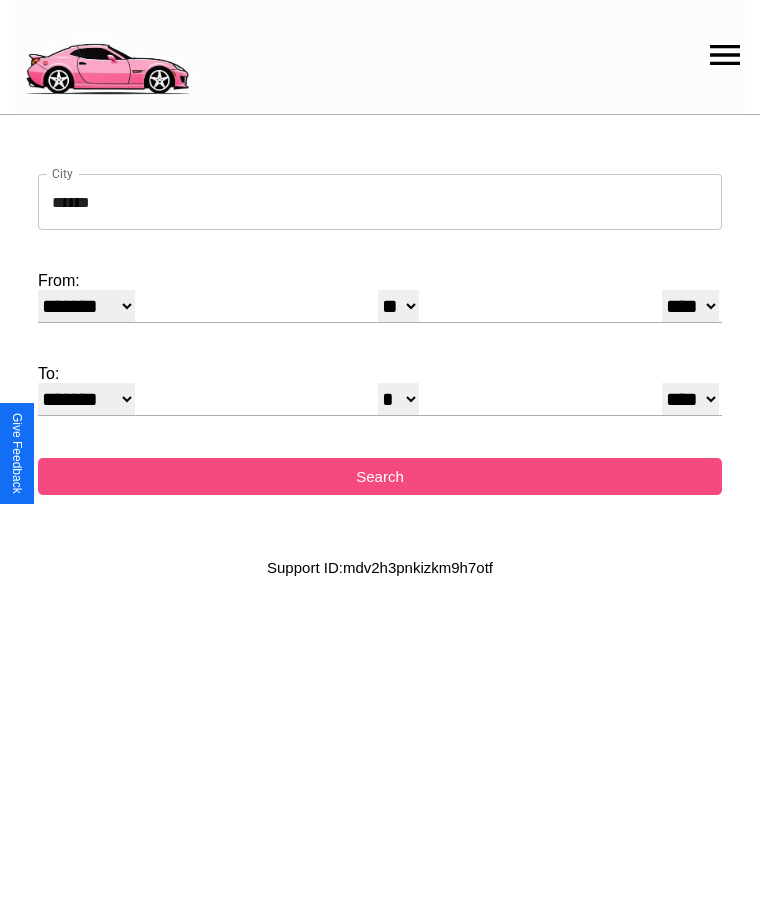 click on "Search" at bounding box center (380, 476) 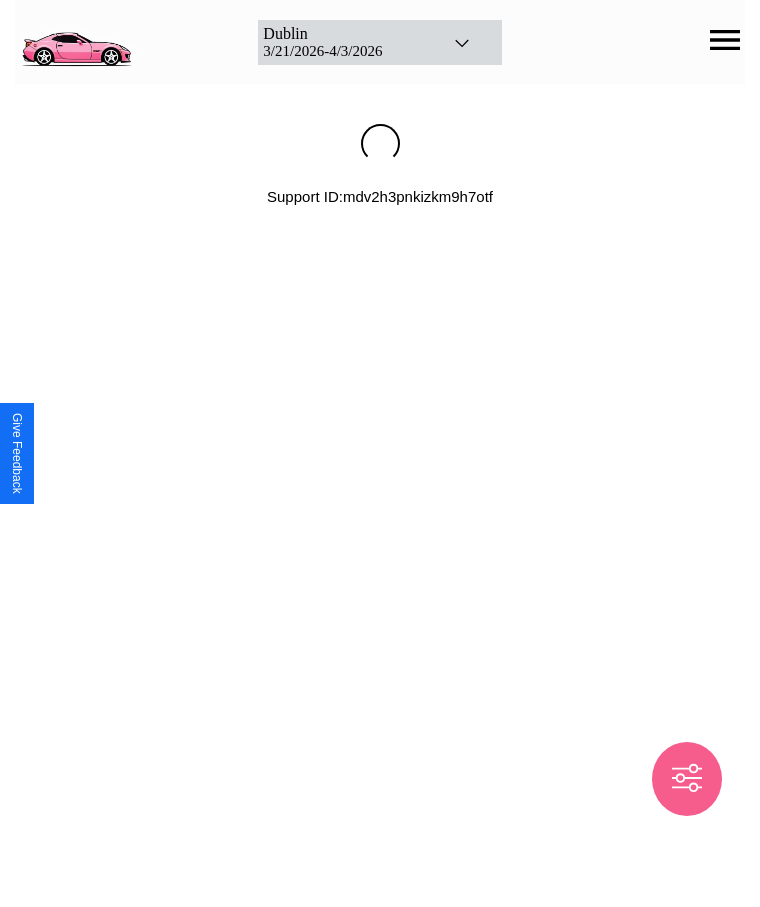 click on "[DATE]  -  [DATE]" at bounding box center (344, 51) 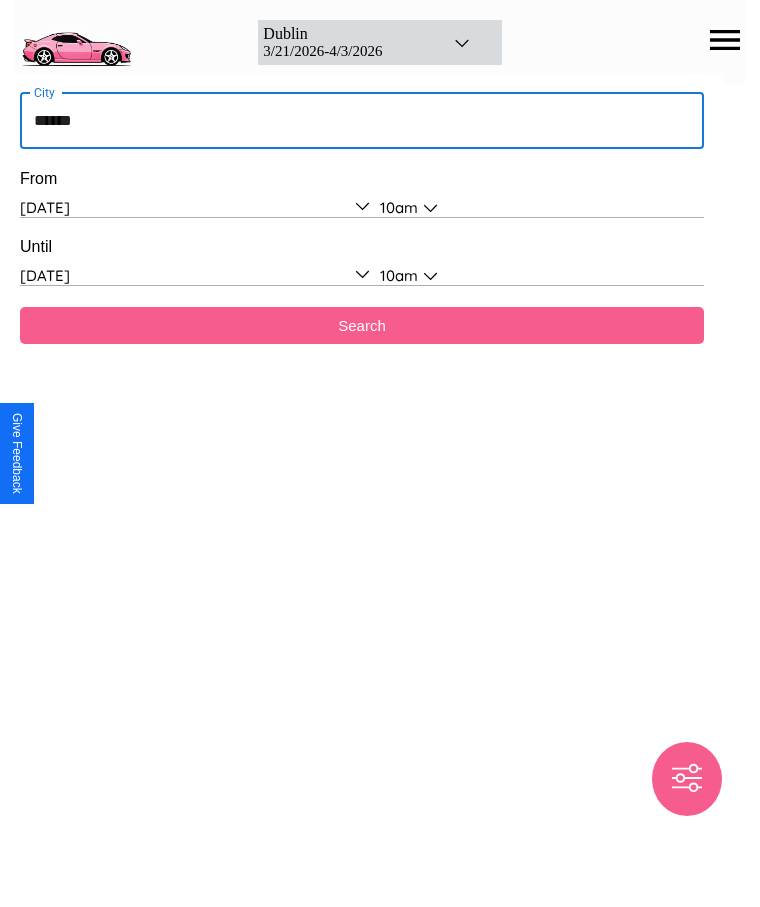 click on "******" at bounding box center [362, 121] 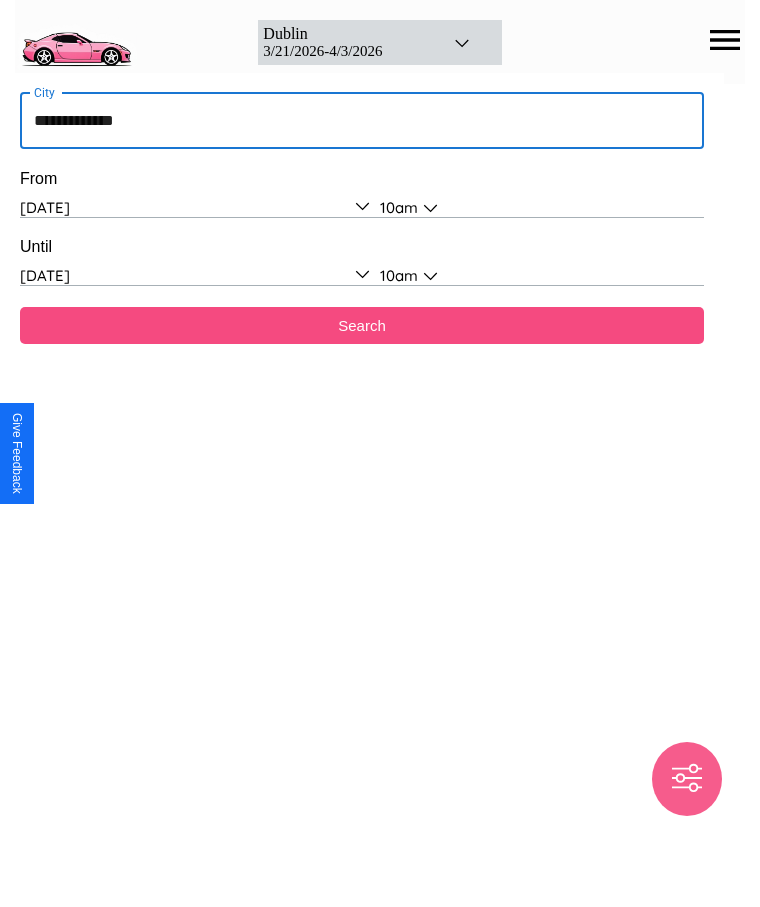 type on "**********" 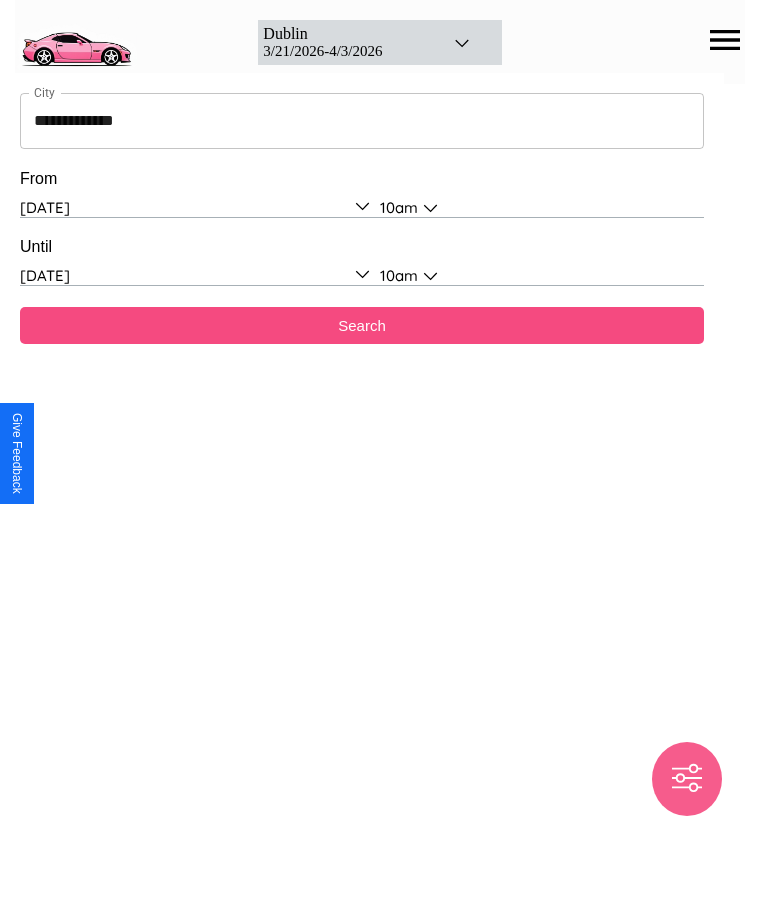 click on "Search" at bounding box center (362, 325) 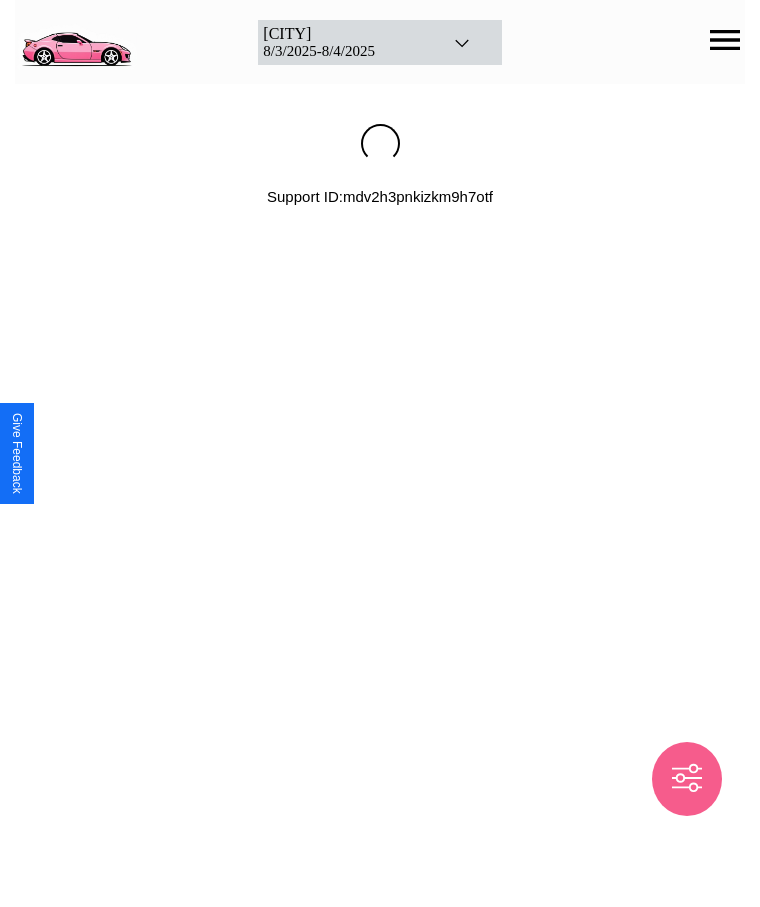 click on "[DATE]  -  [DATE]" at bounding box center [344, 51] 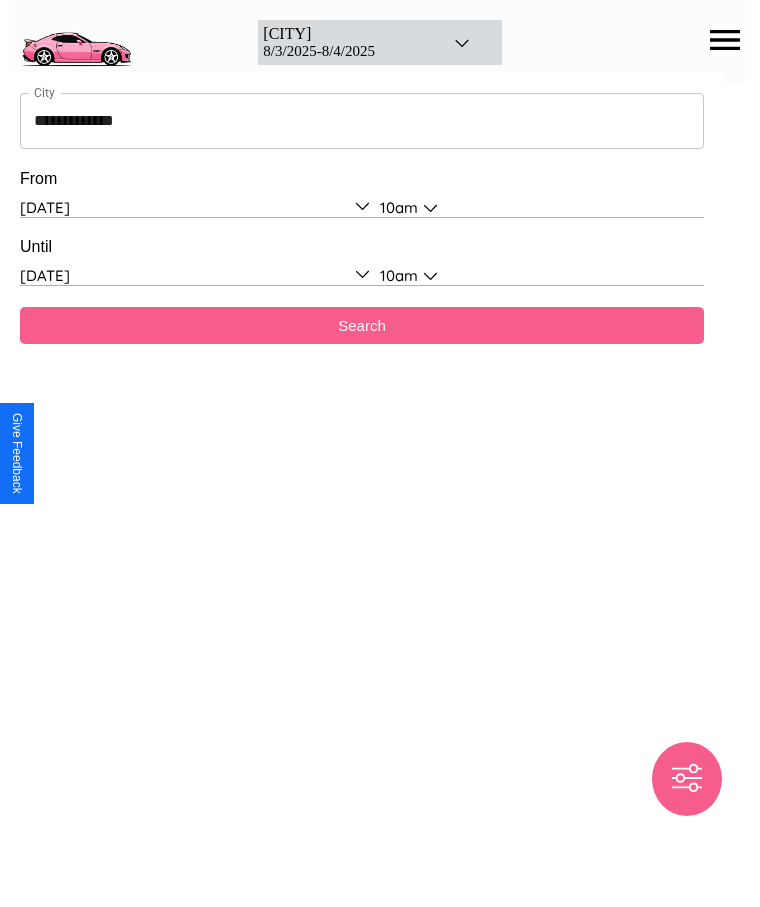 click on "**********" at bounding box center (362, 121) 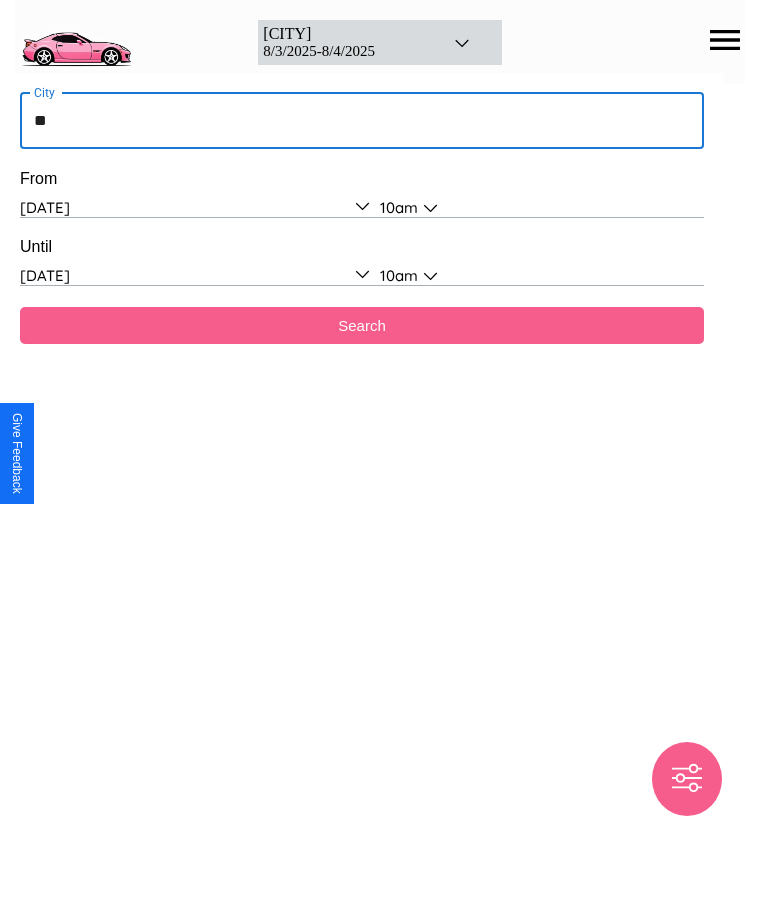 type on "*" 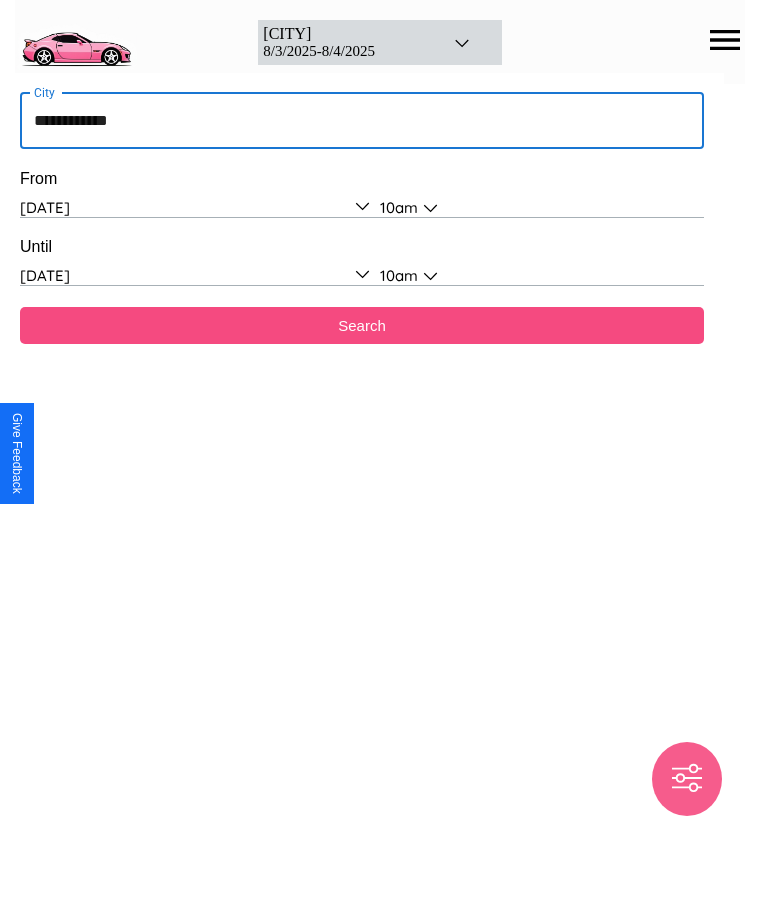 type on "**********" 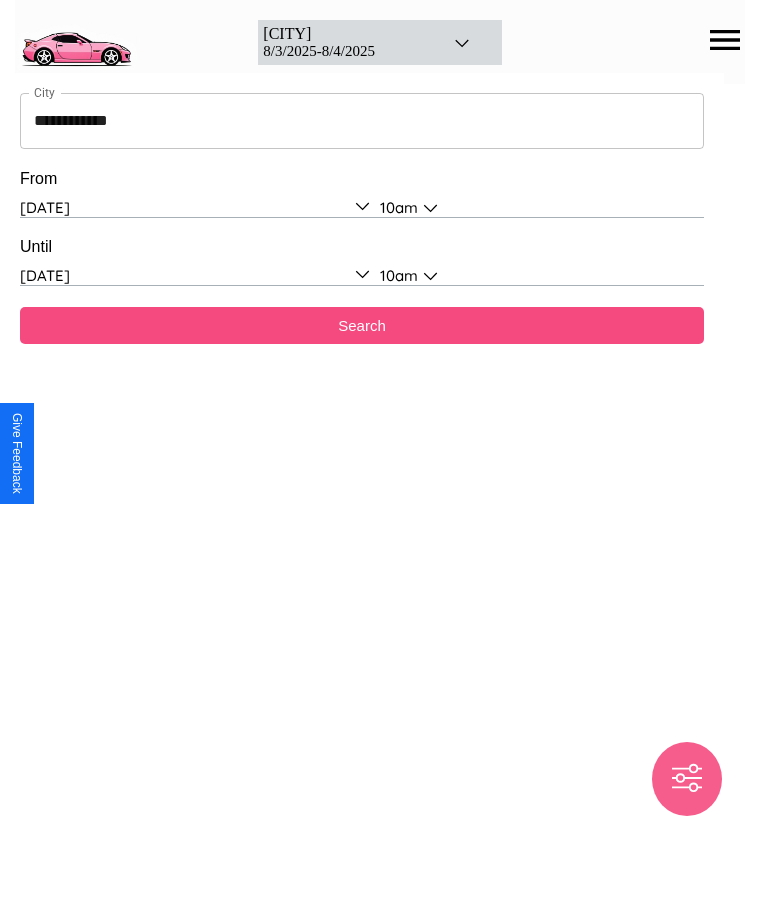 click on "Search" at bounding box center [362, 325] 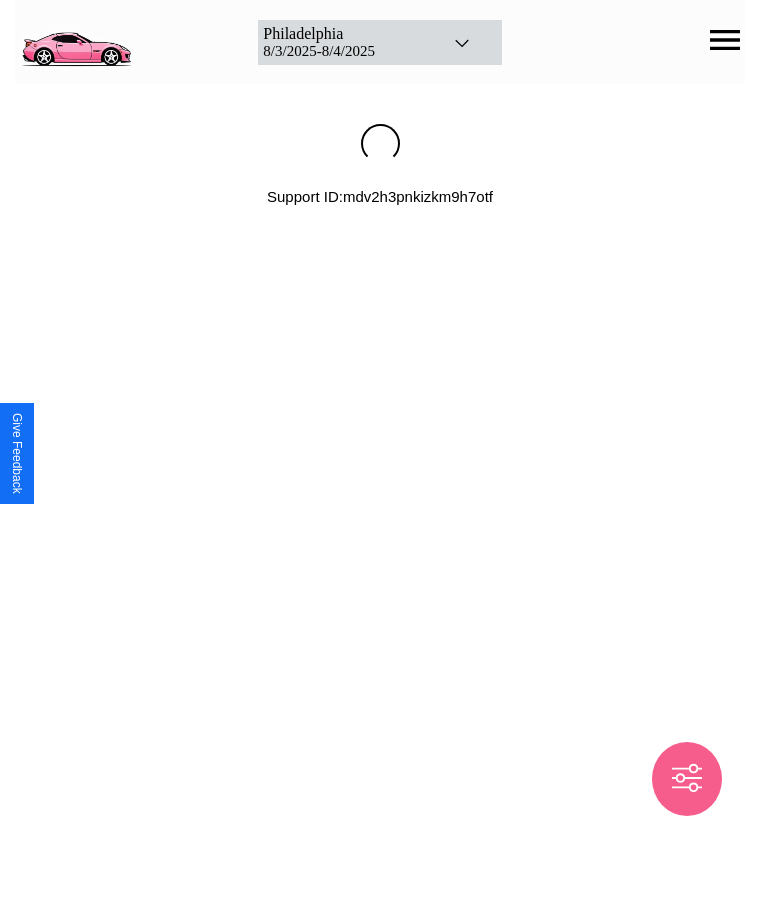 click on "[DATE]  -  [DATE]" at bounding box center [344, 51] 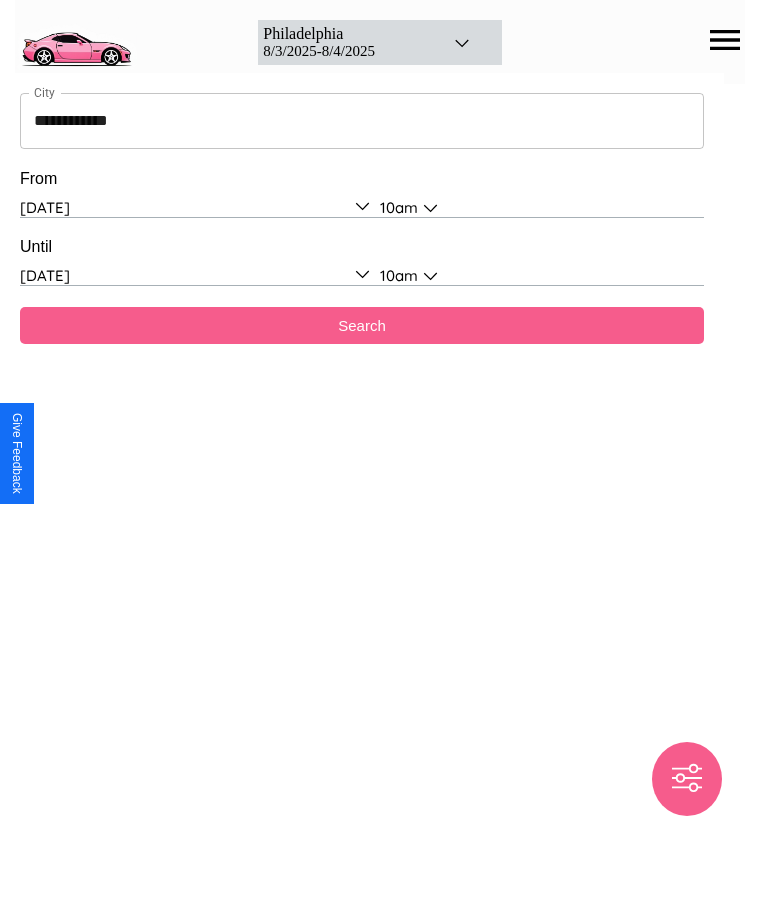 click on "**********" at bounding box center [362, 121] 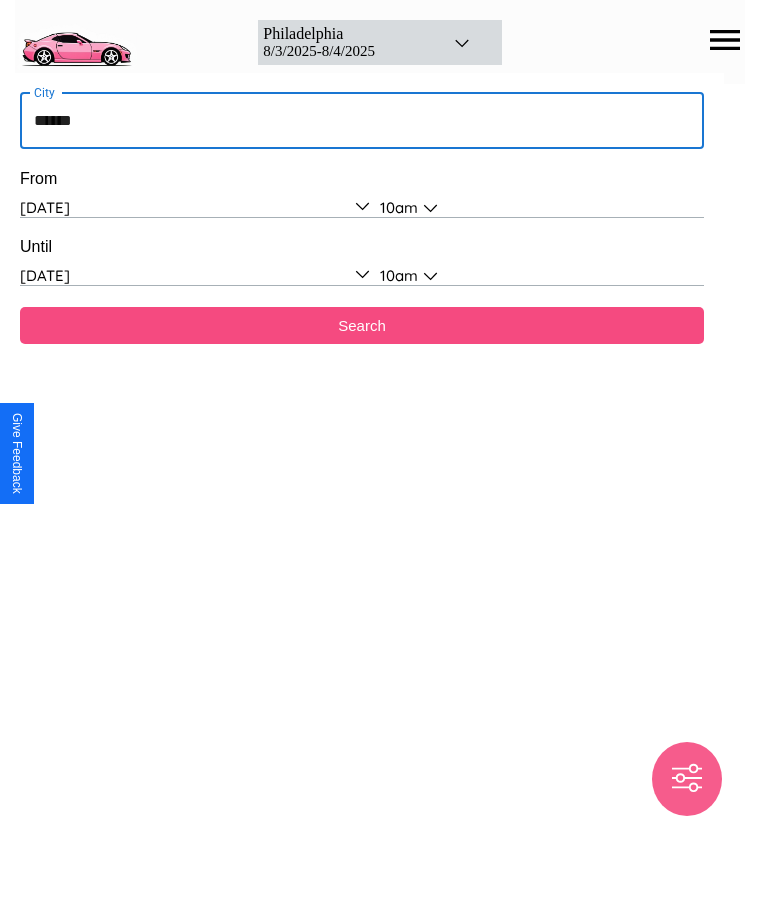 type on "******" 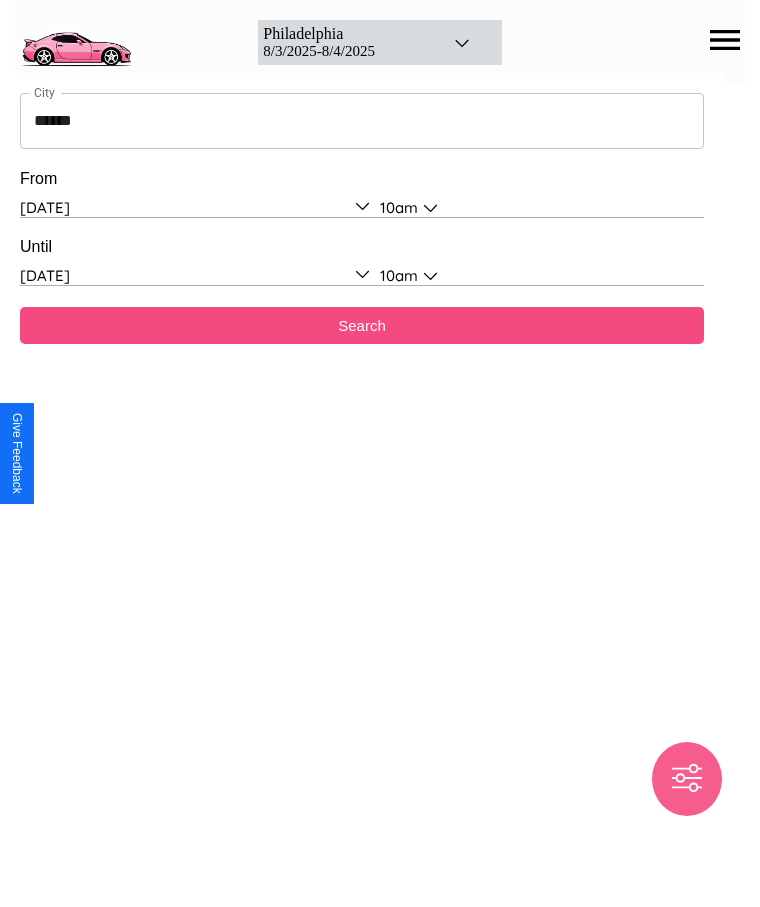 click on "Search" at bounding box center (362, 325) 